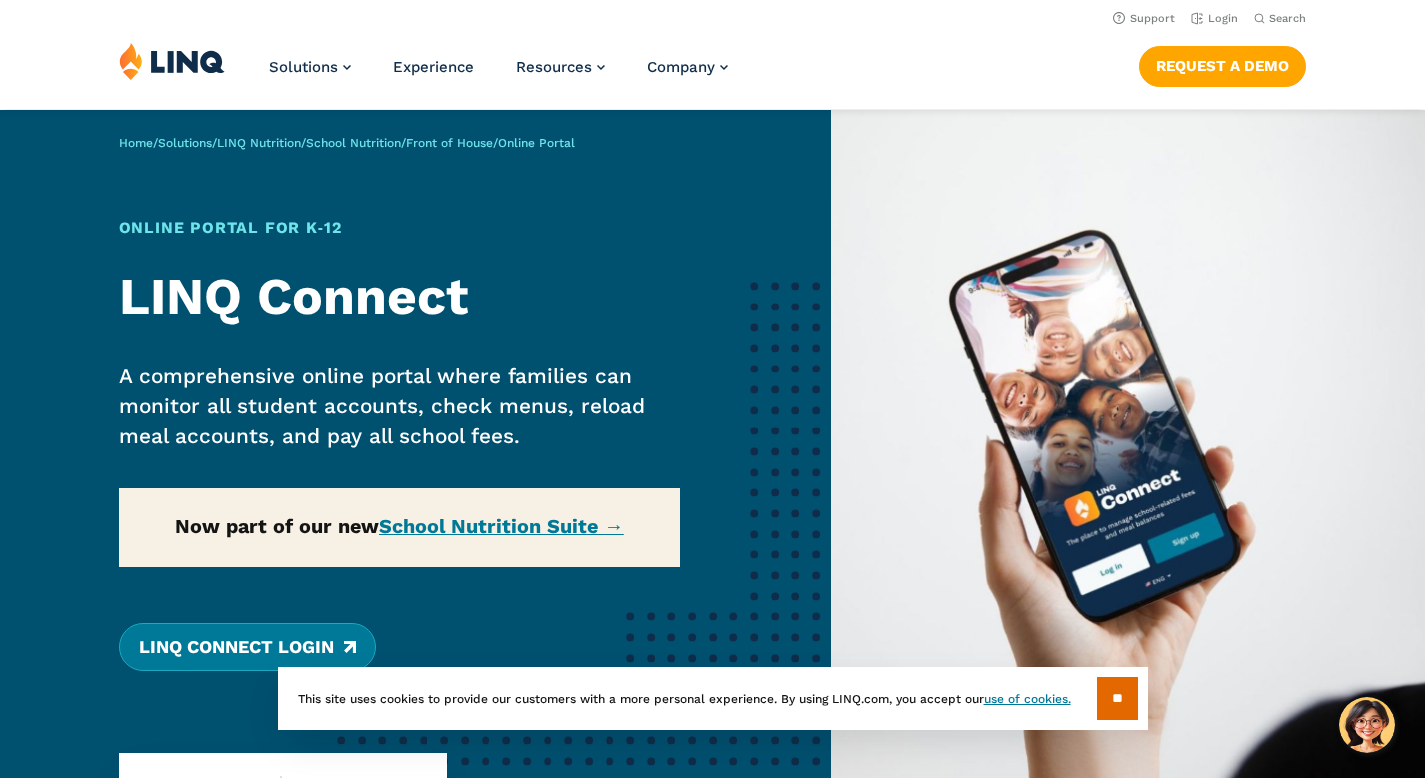 scroll, scrollTop: 0, scrollLeft: 0, axis: both 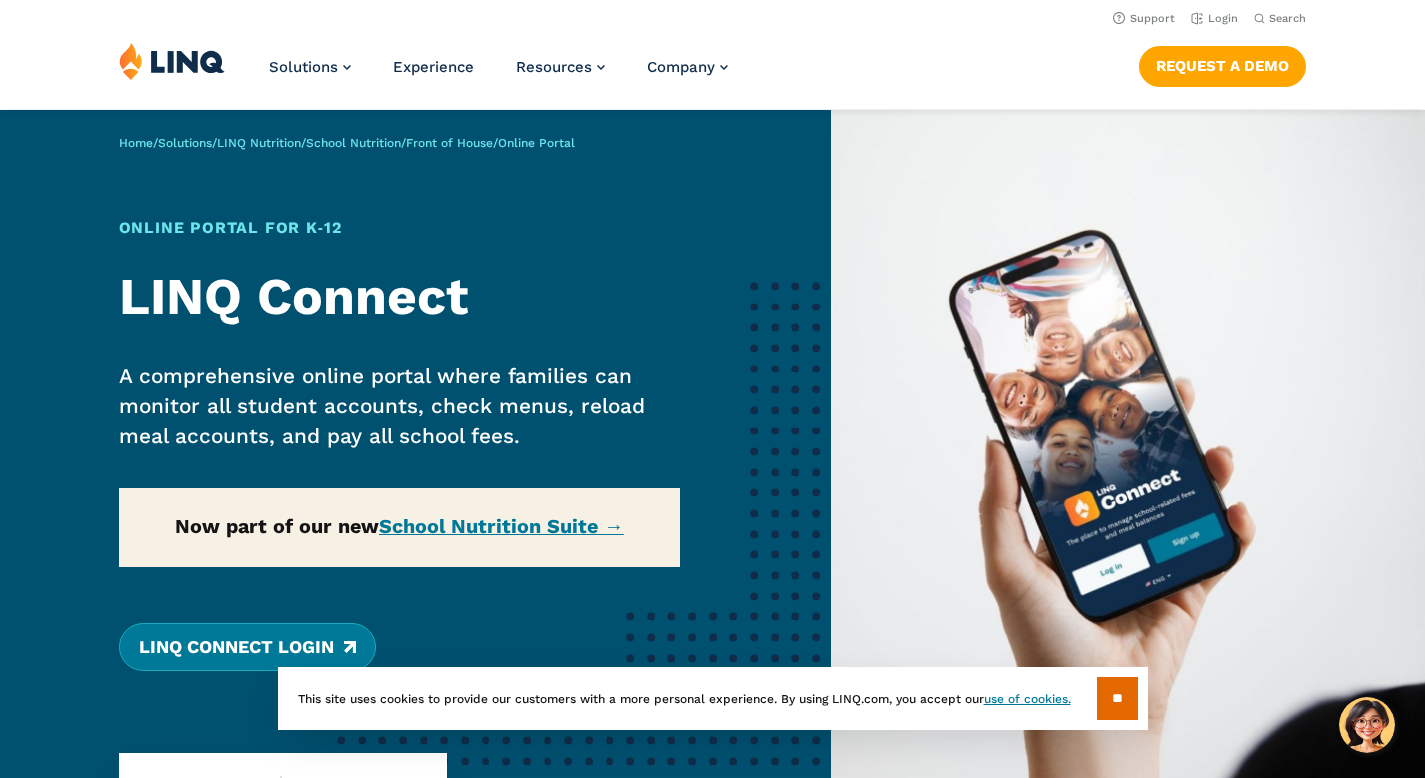 click on "LINQ Connect Login" at bounding box center [247, 647] 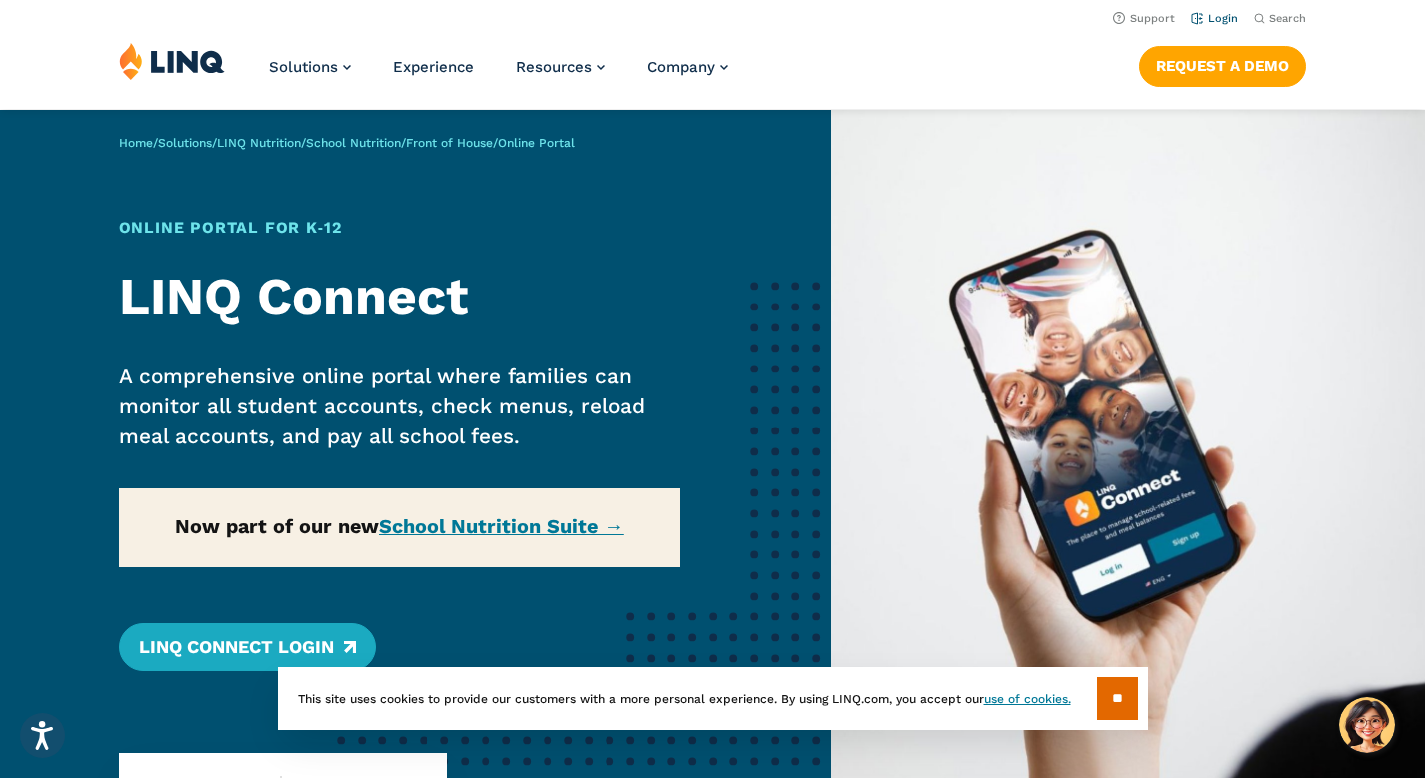 click on "Login" at bounding box center (1214, 18) 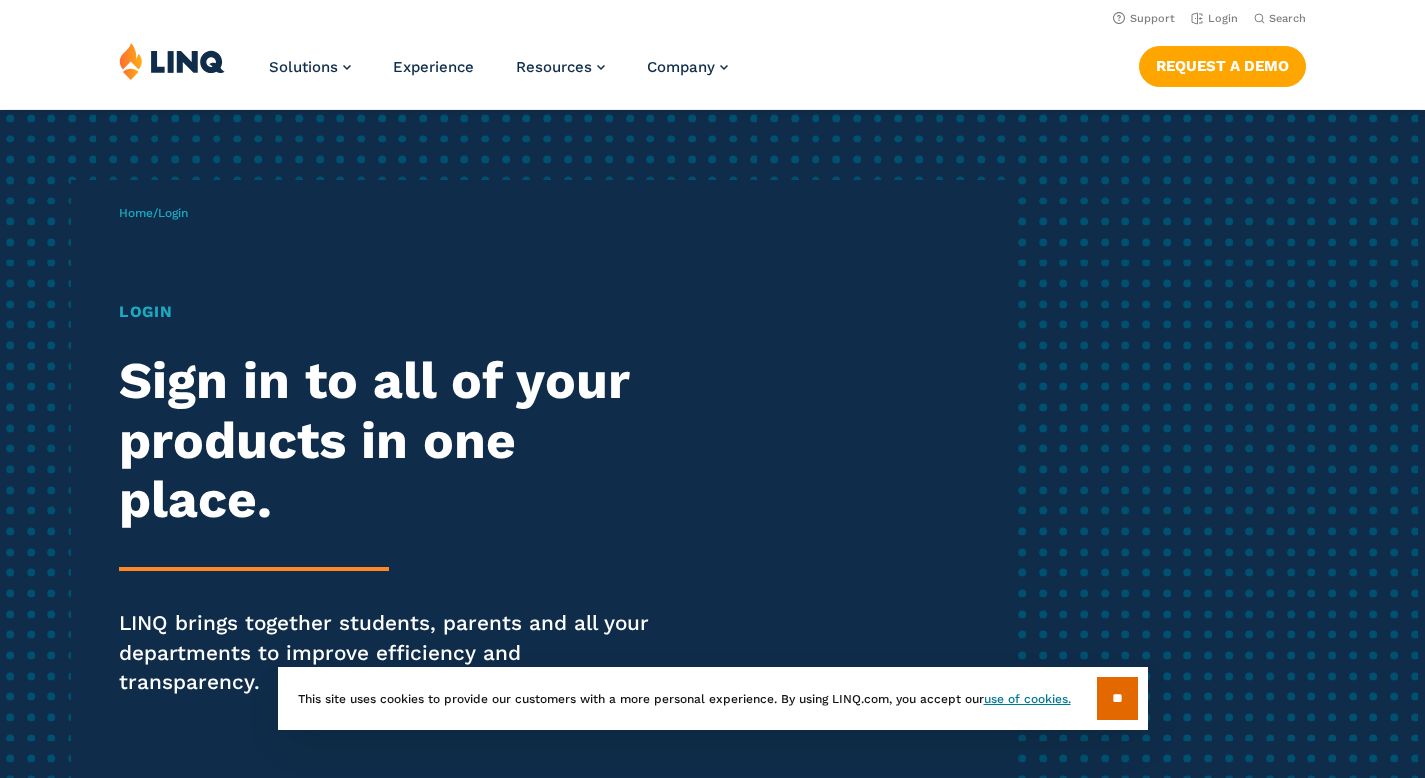 scroll, scrollTop: 0, scrollLeft: 0, axis: both 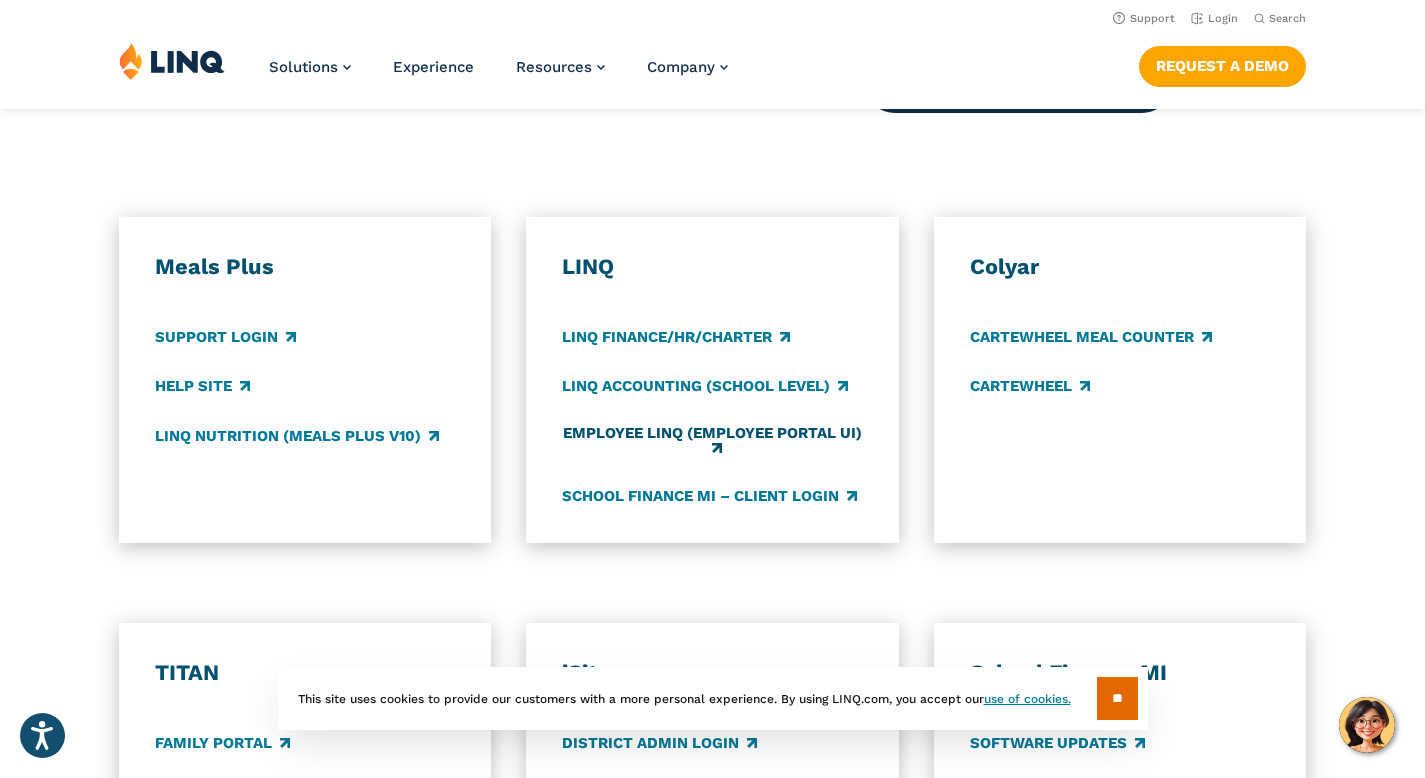 click on "Employee LINQ (Employee Portal UI)" at bounding box center [712, 441] 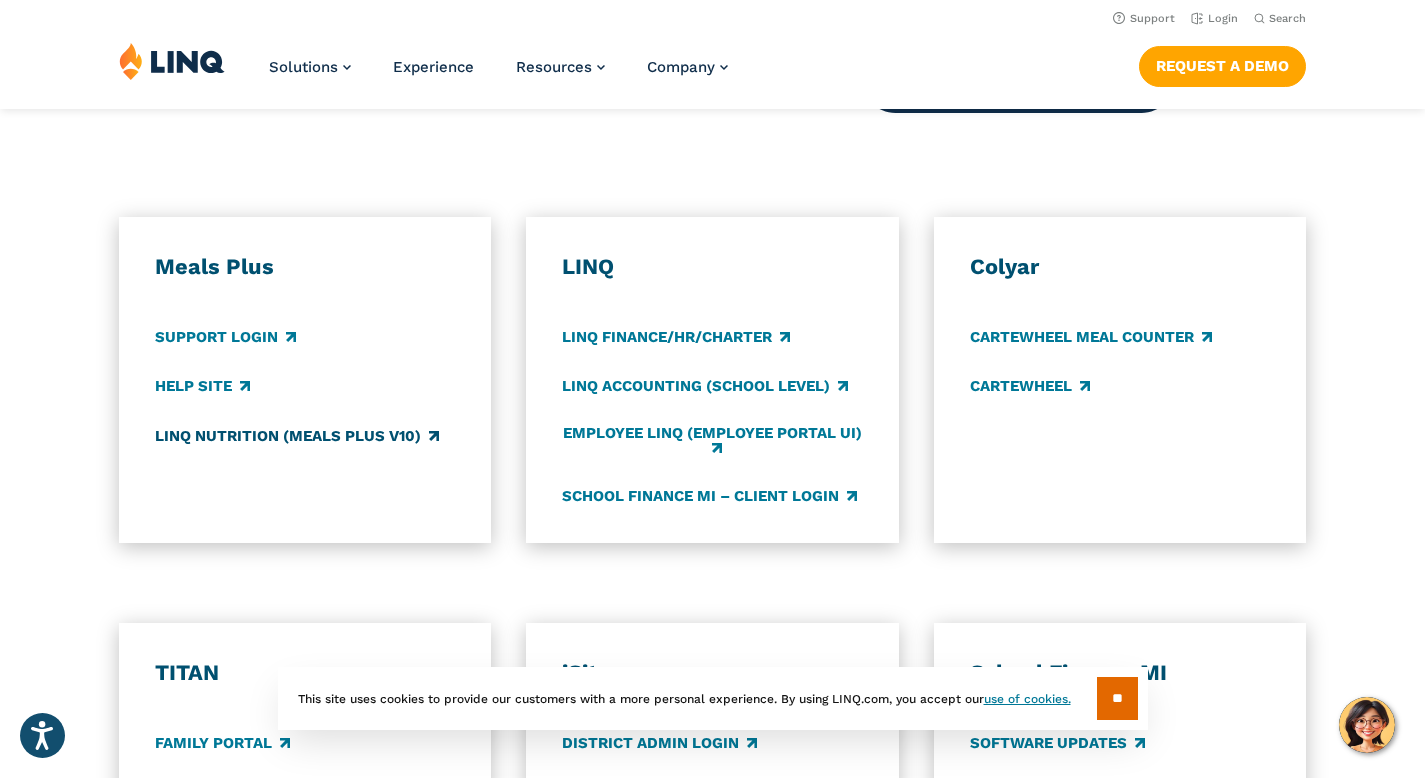 click on "LINQ Nutrition (Meals Plus v10)" at bounding box center (297, 436) 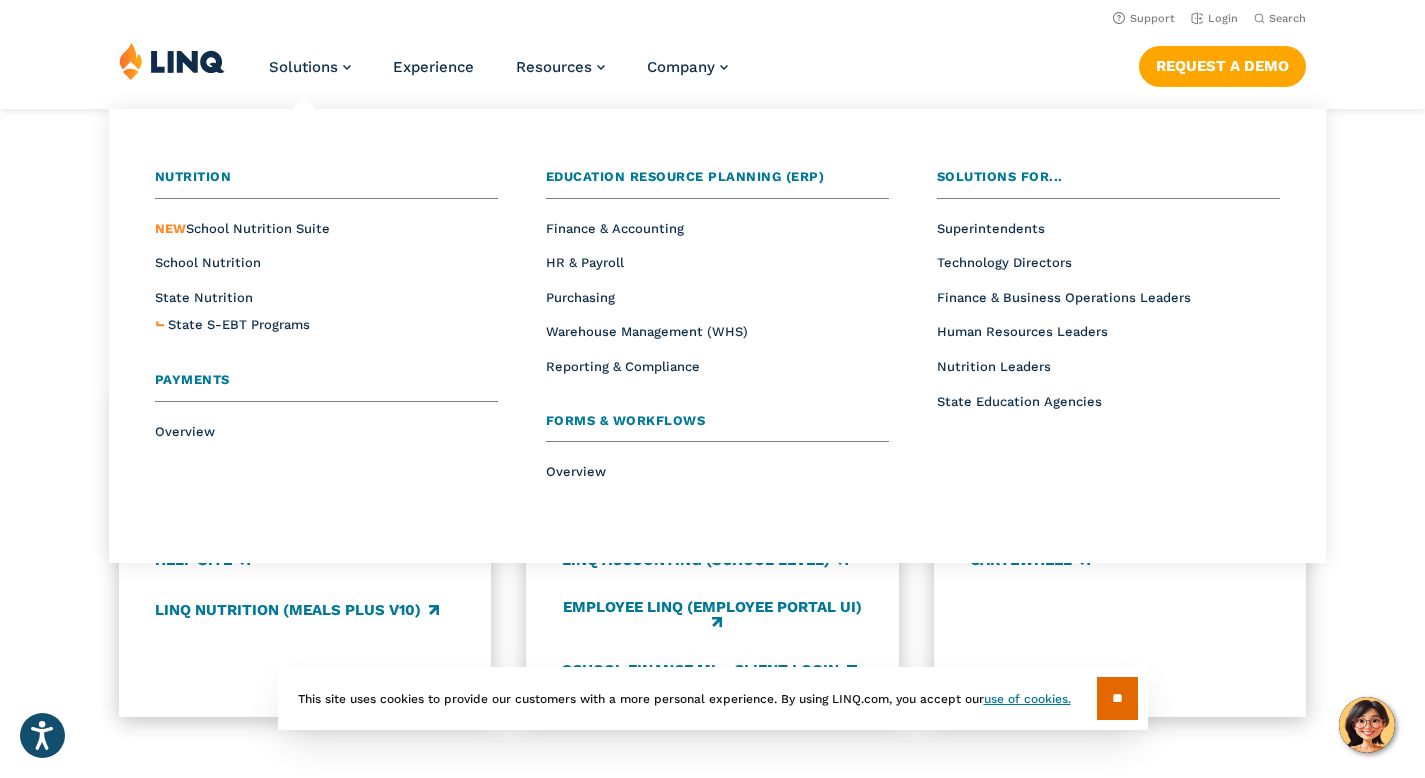 scroll, scrollTop: 892, scrollLeft: 0, axis: vertical 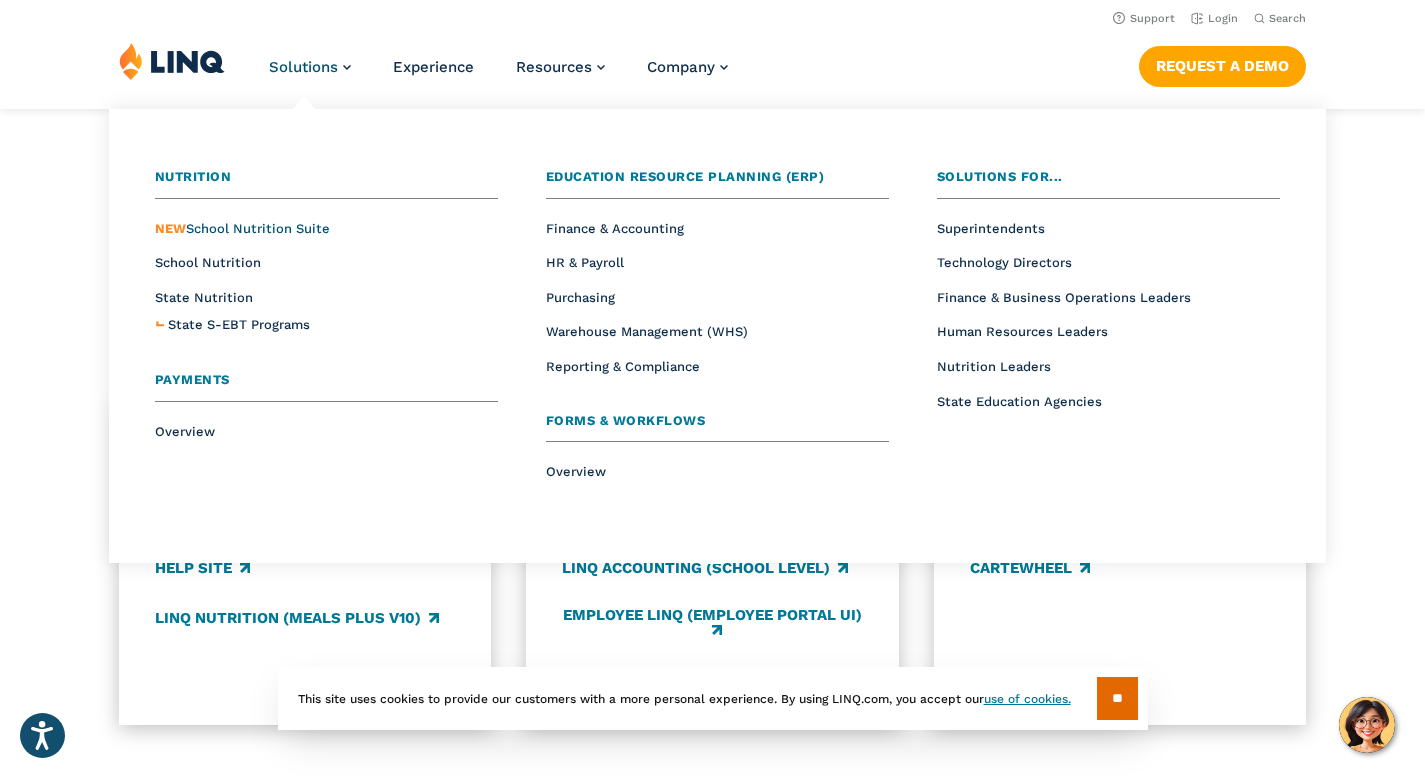 click on "NEW  School Nutrition Suite" at bounding box center [242, 228] 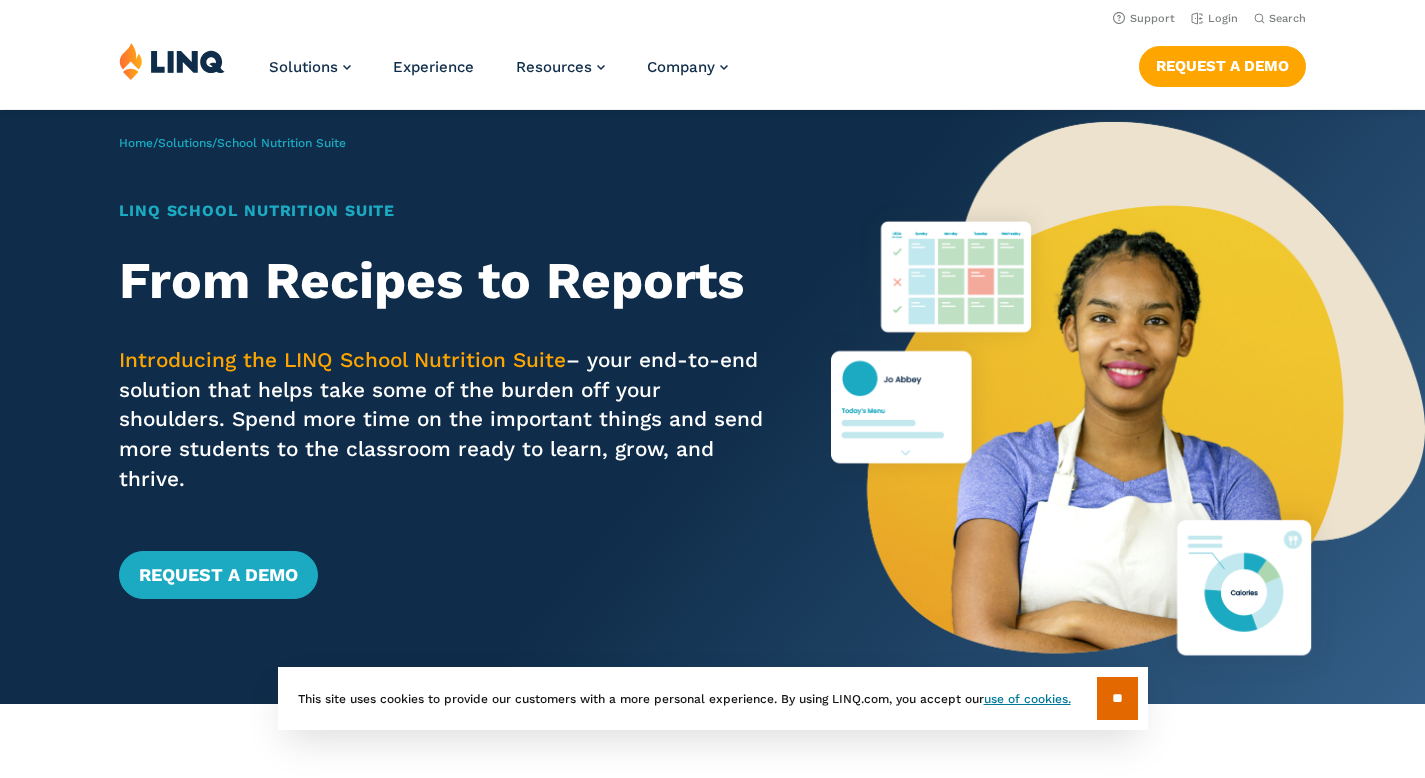 scroll, scrollTop: 0, scrollLeft: 0, axis: both 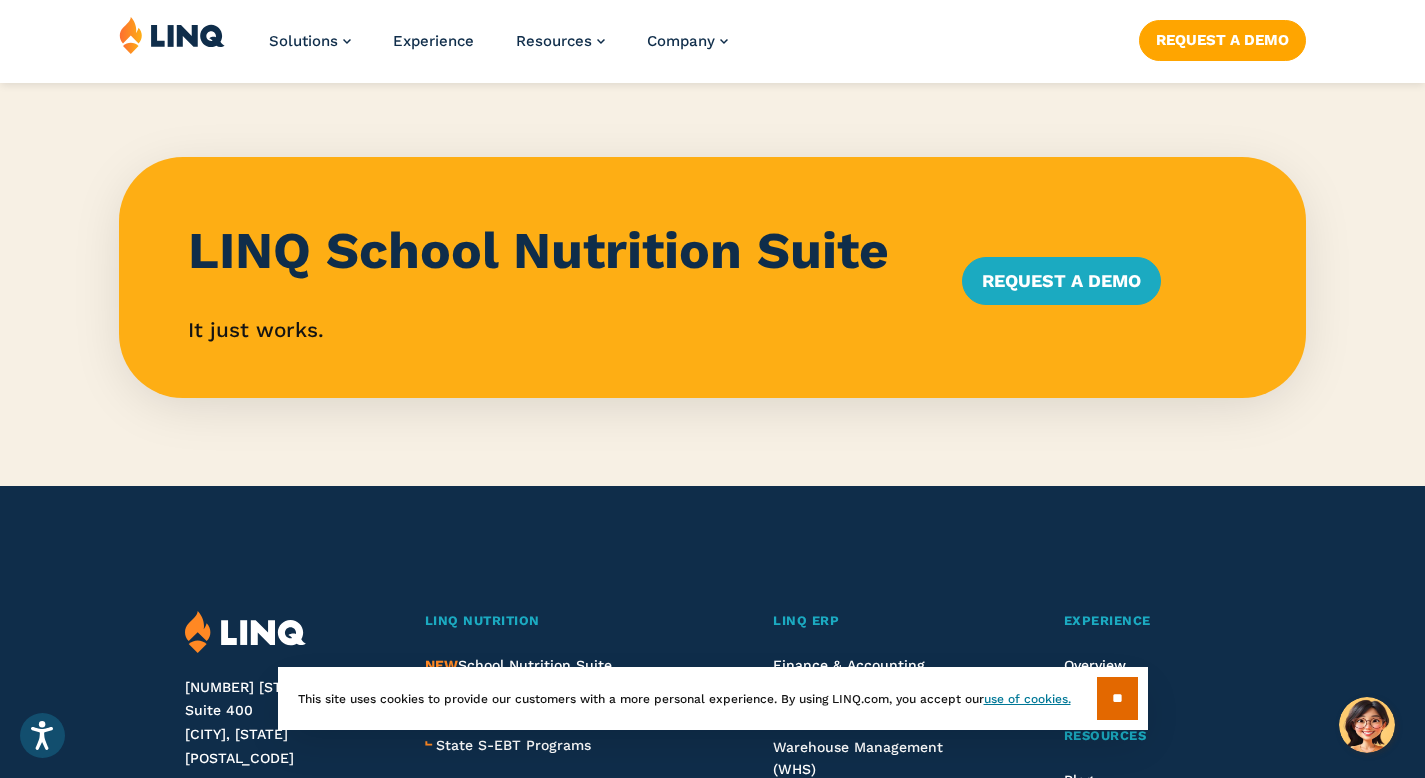 click on "LINQ School Nutrition Suite
It just works." at bounding box center [522, 277] 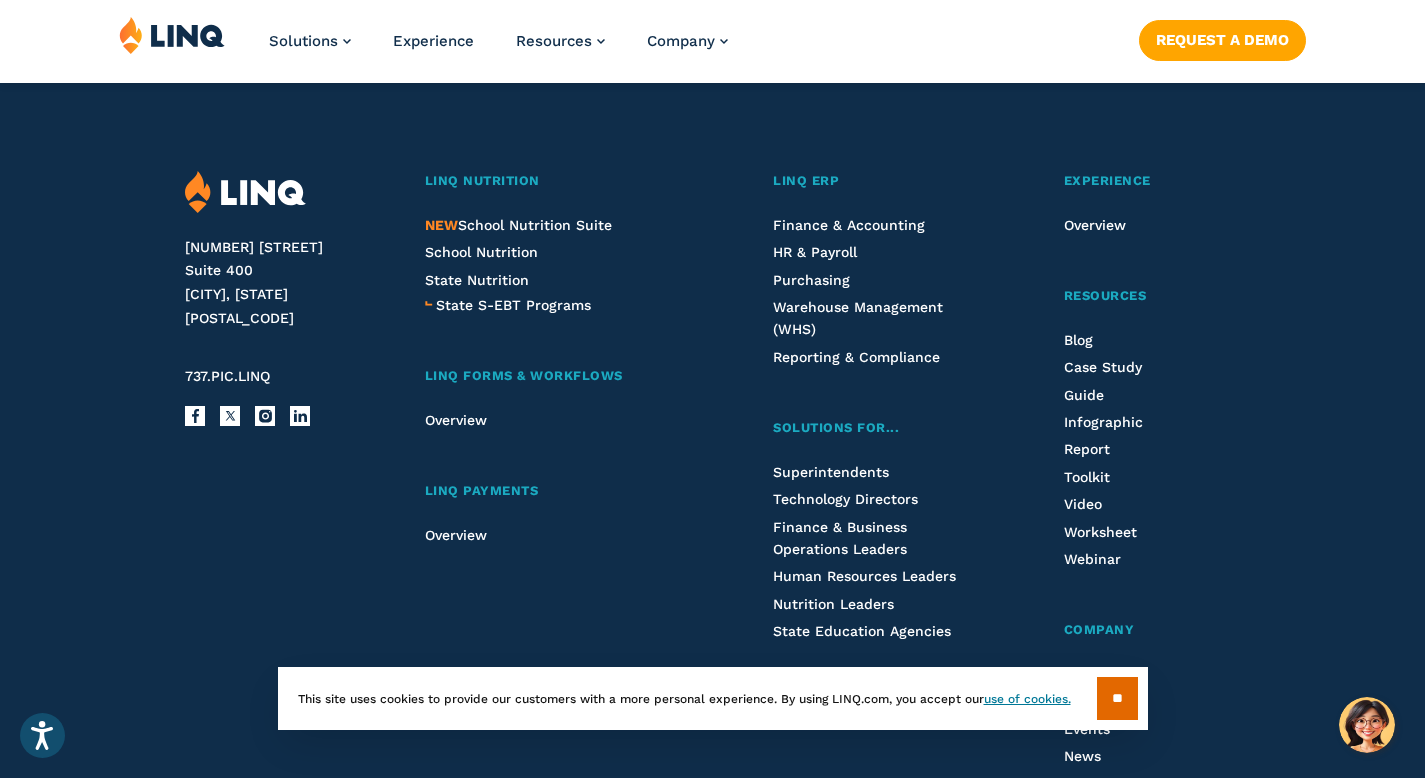 scroll, scrollTop: 2351, scrollLeft: 0, axis: vertical 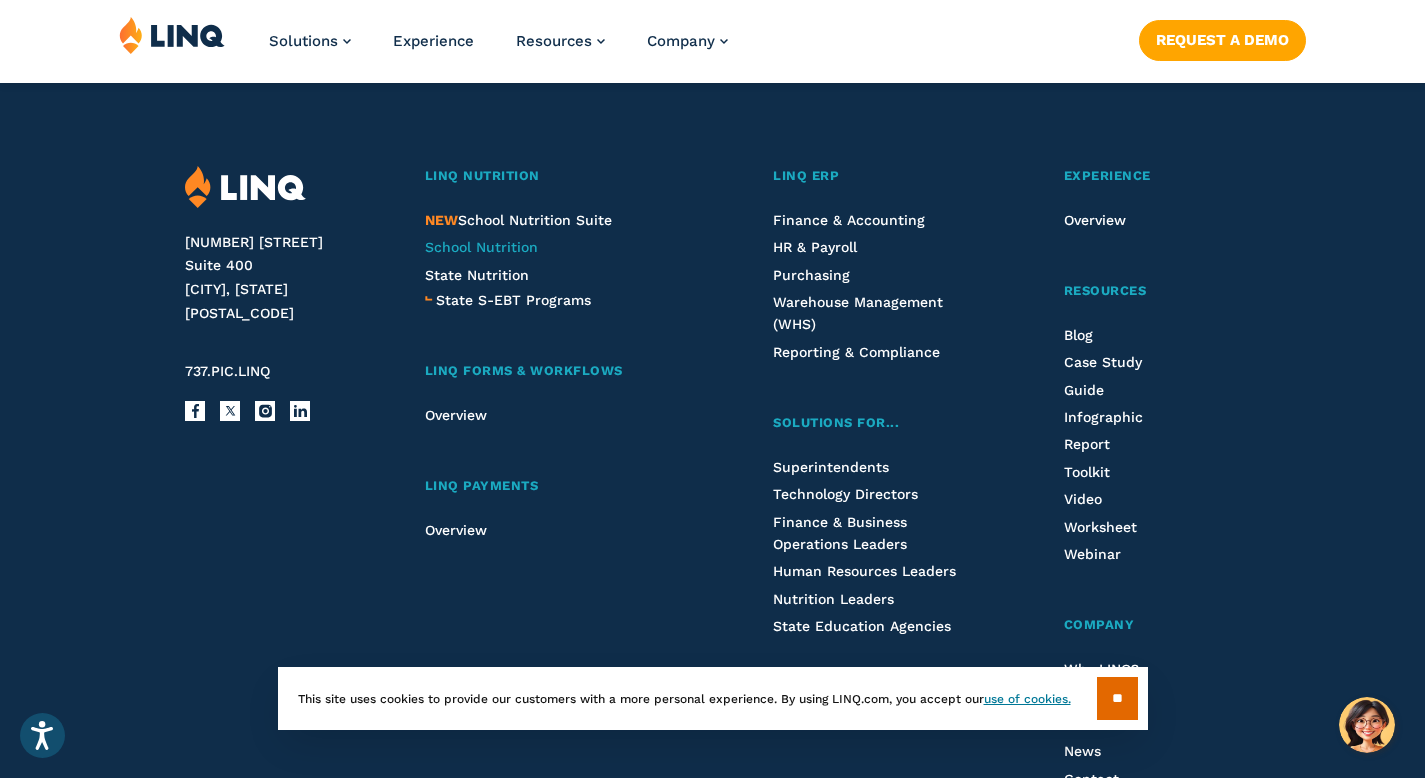 click on "School Nutrition" at bounding box center [481, 247] 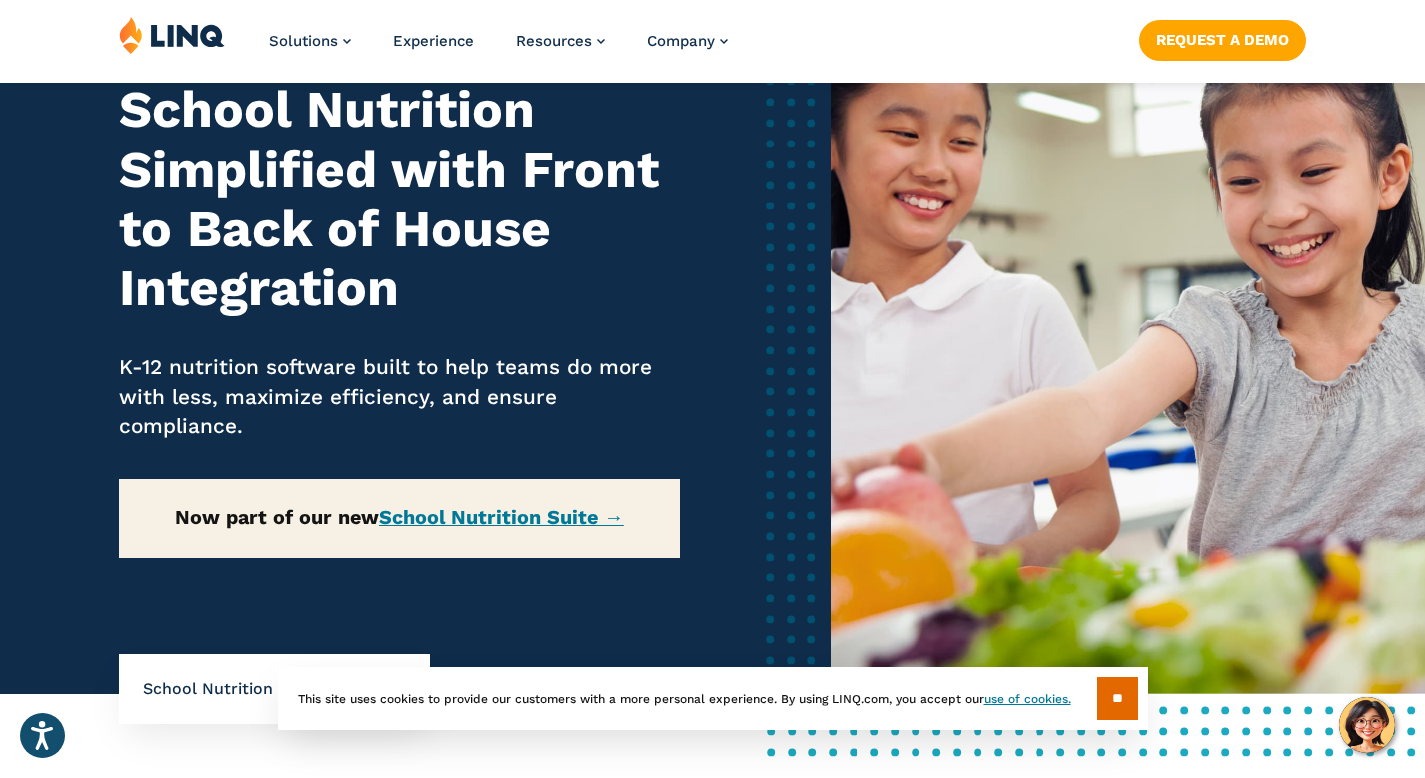 scroll, scrollTop: 419, scrollLeft: 0, axis: vertical 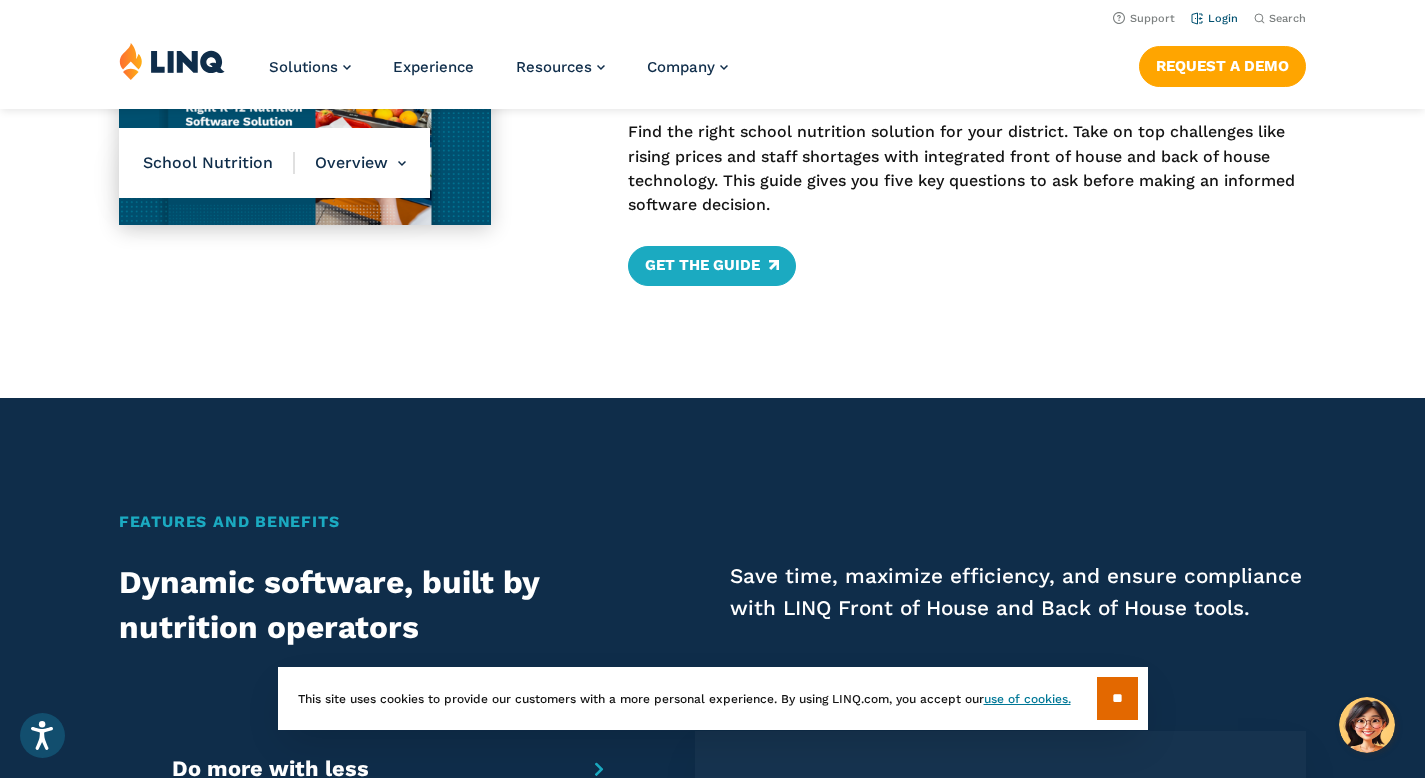 click on "Login" at bounding box center [1214, 17] 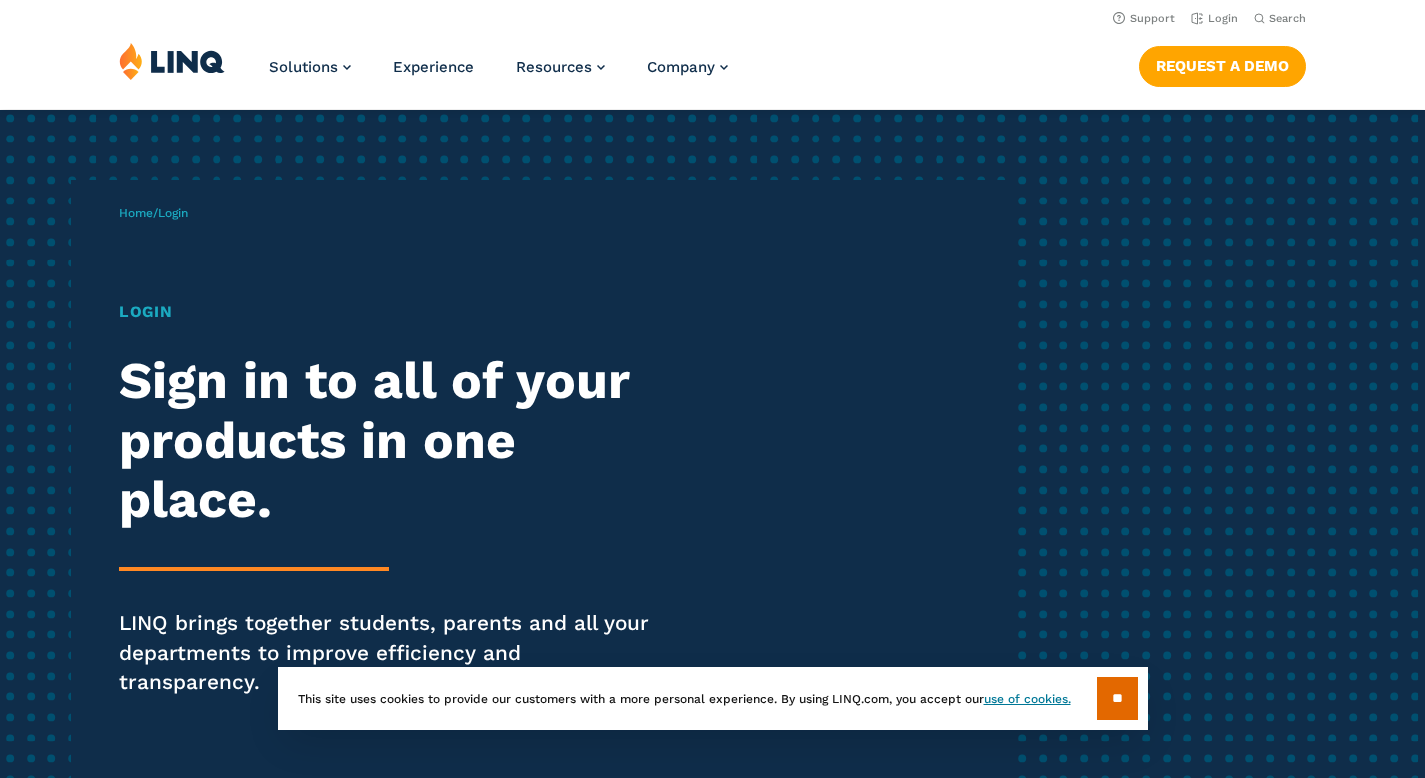 scroll, scrollTop: 0, scrollLeft: 0, axis: both 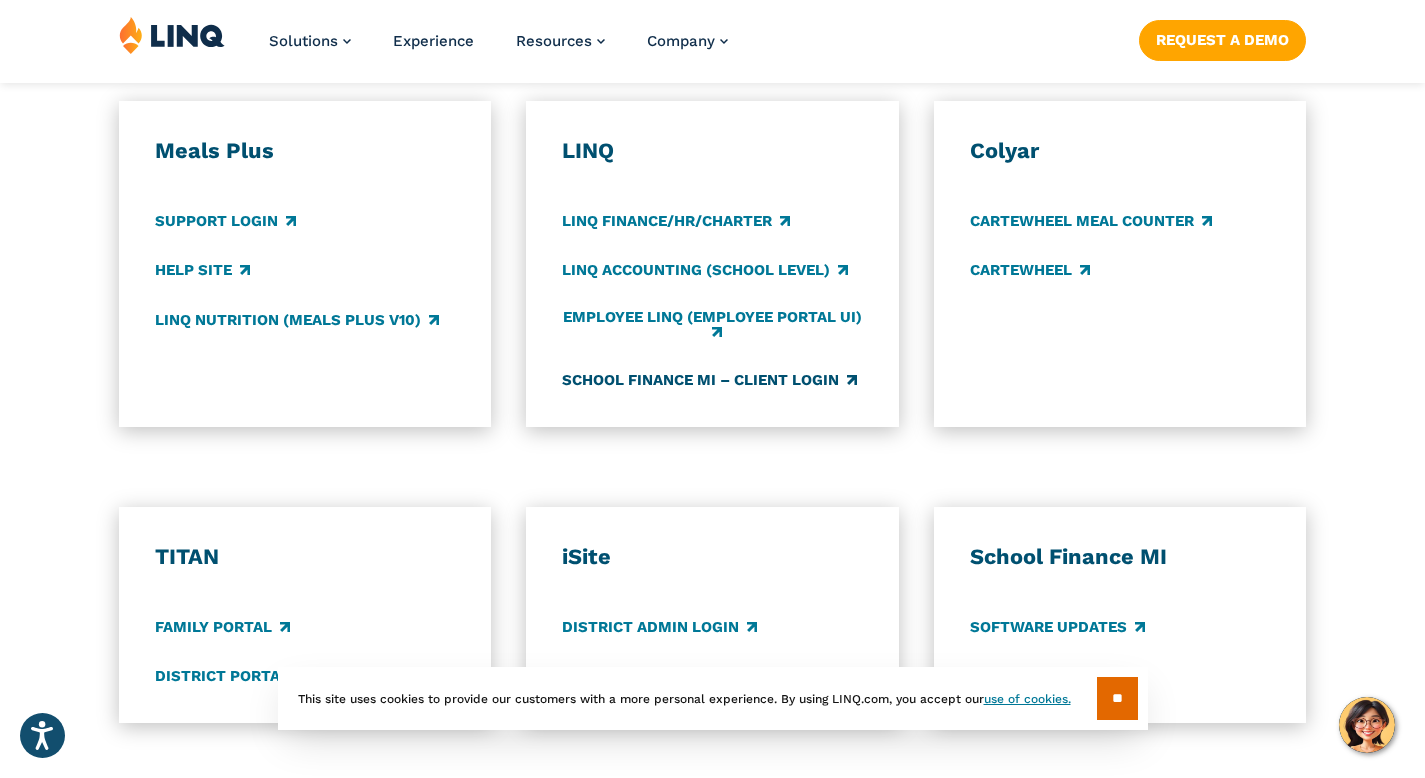 click on "School Finance MI – Client Login" at bounding box center [709, 380] 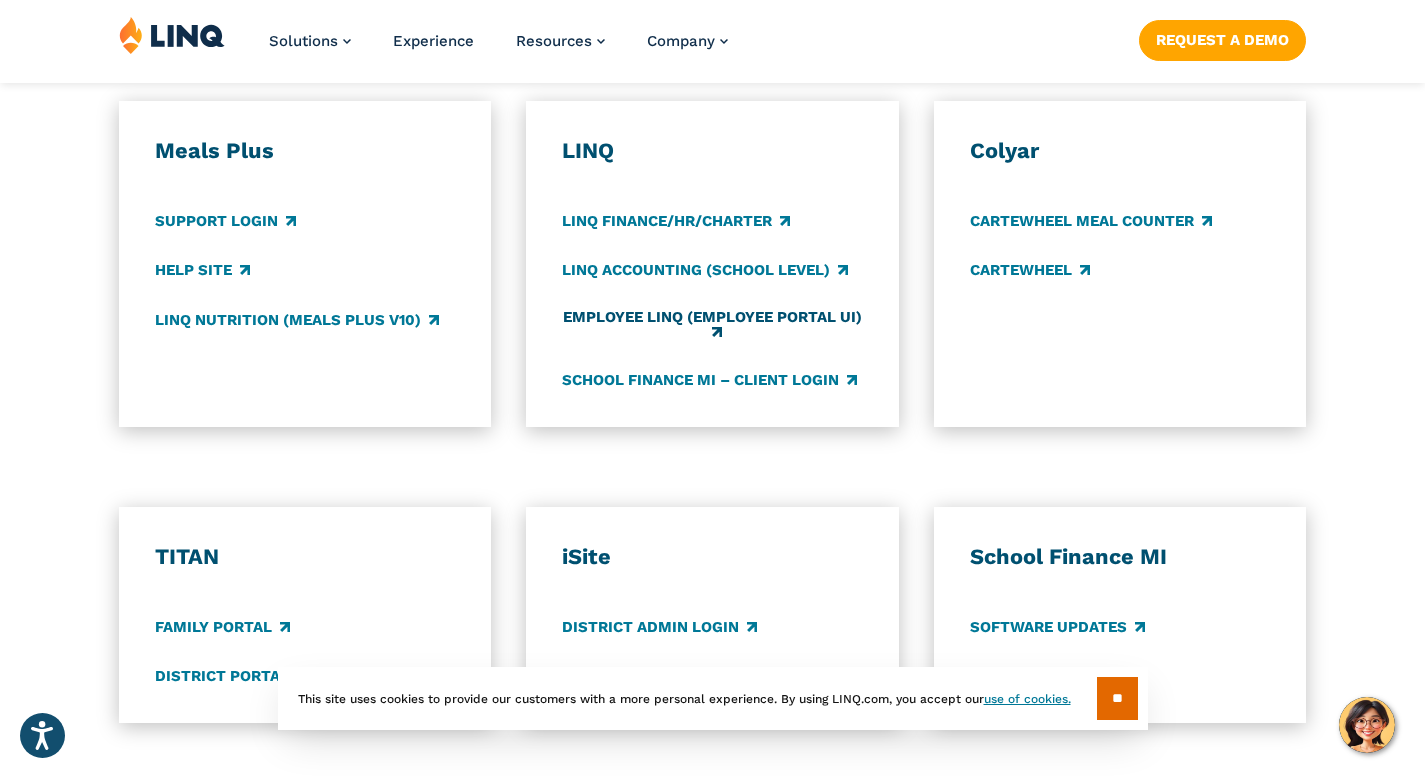 click on "Employee LINQ (Employee Portal UI)" at bounding box center (712, 325) 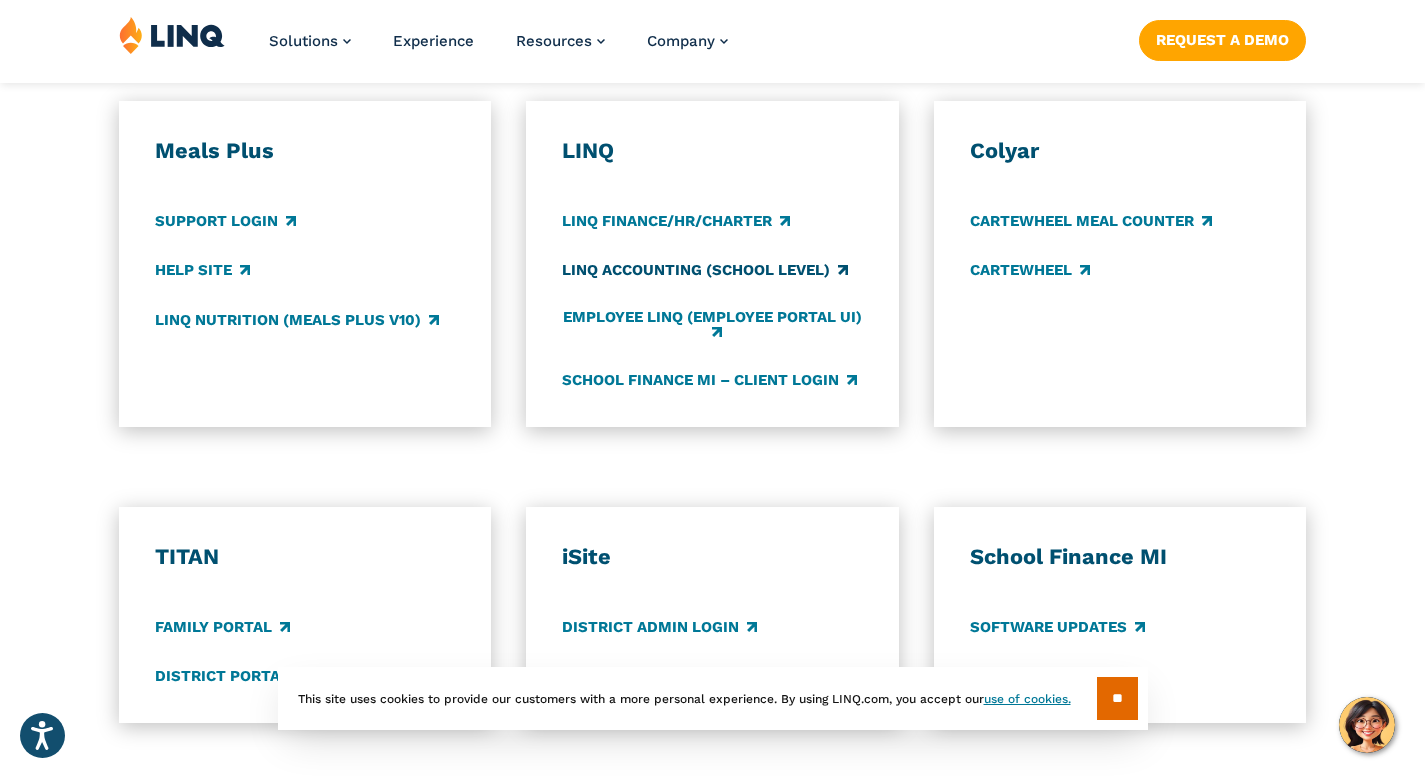click on "LINQ Accounting (school level)" at bounding box center (705, 271) 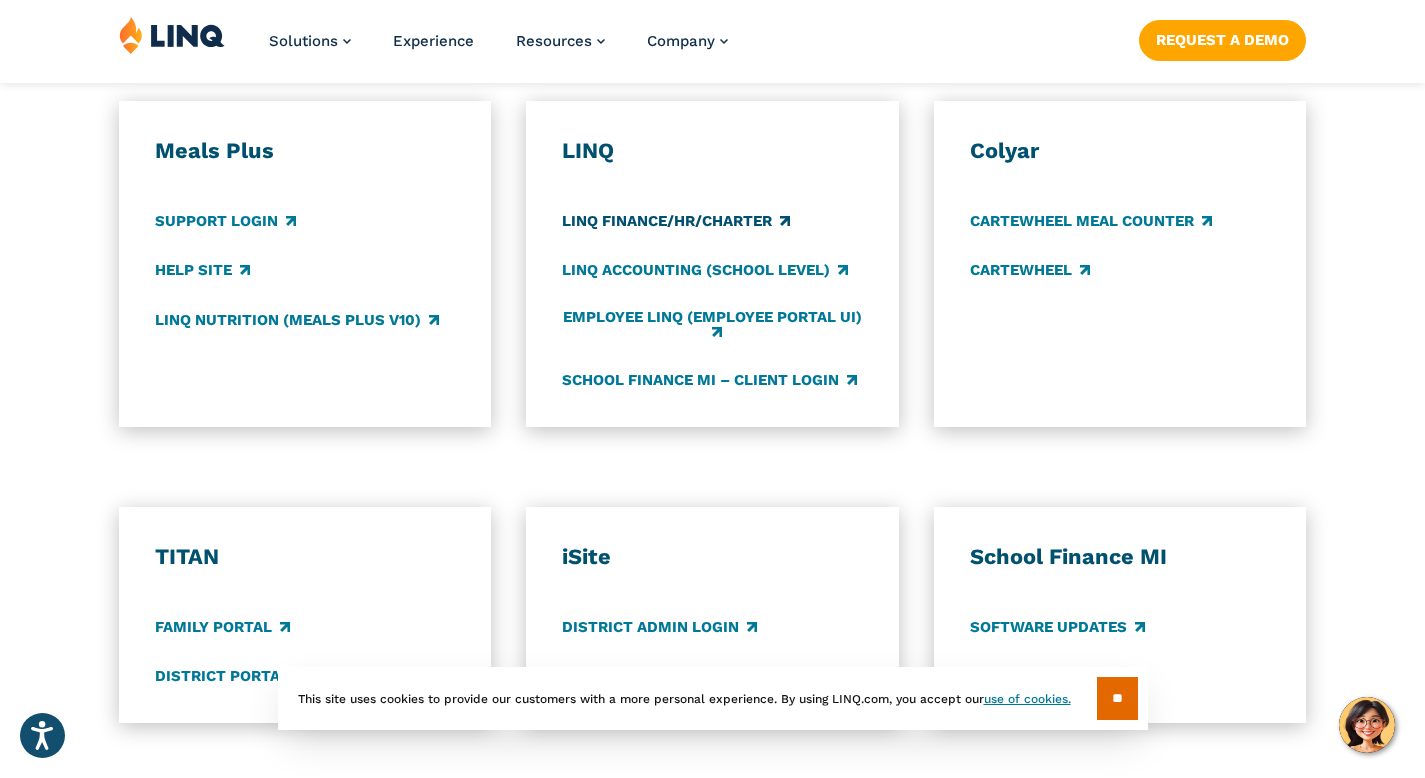 click on "LINQ Finance/HR/Charter" at bounding box center (676, 221) 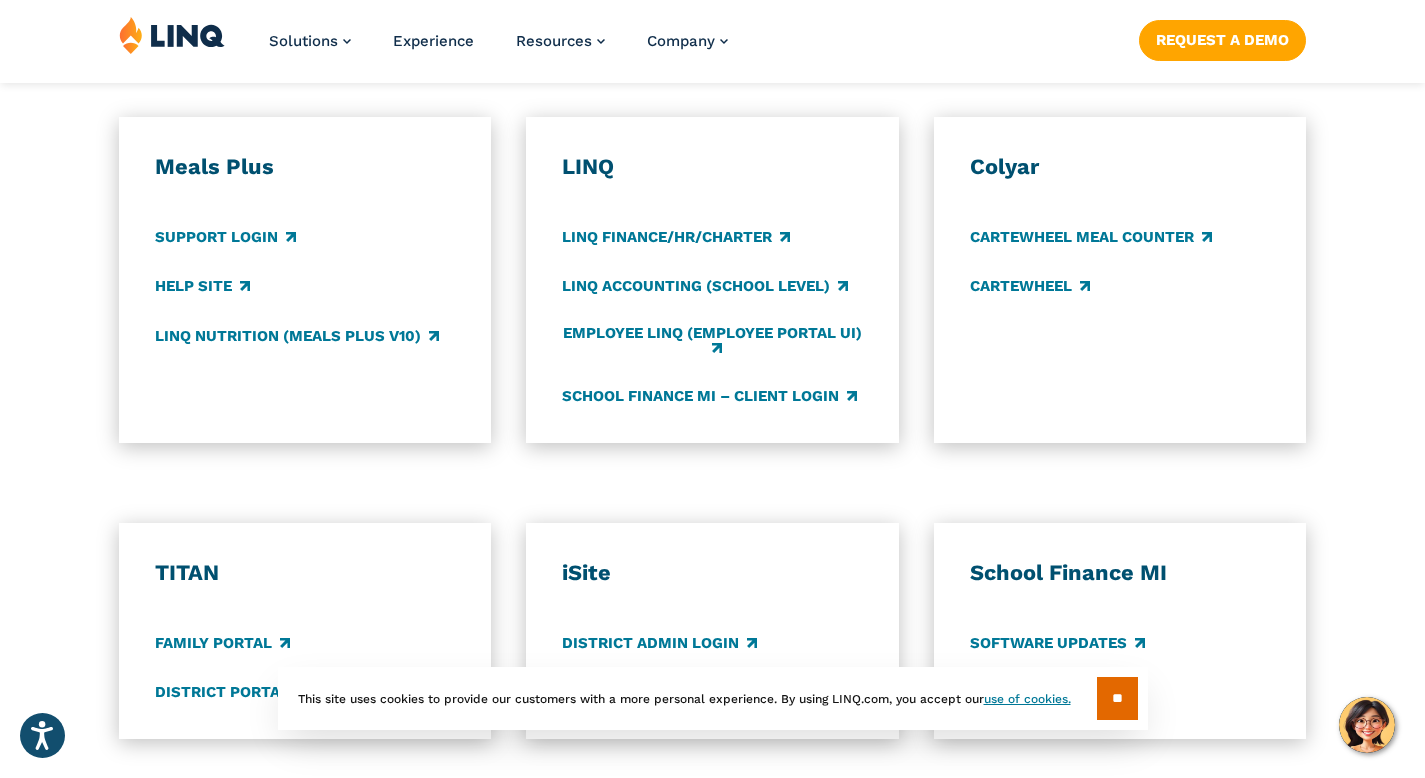 scroll, scrollTop: 1178, scrollLeft: 0, axis: vertical 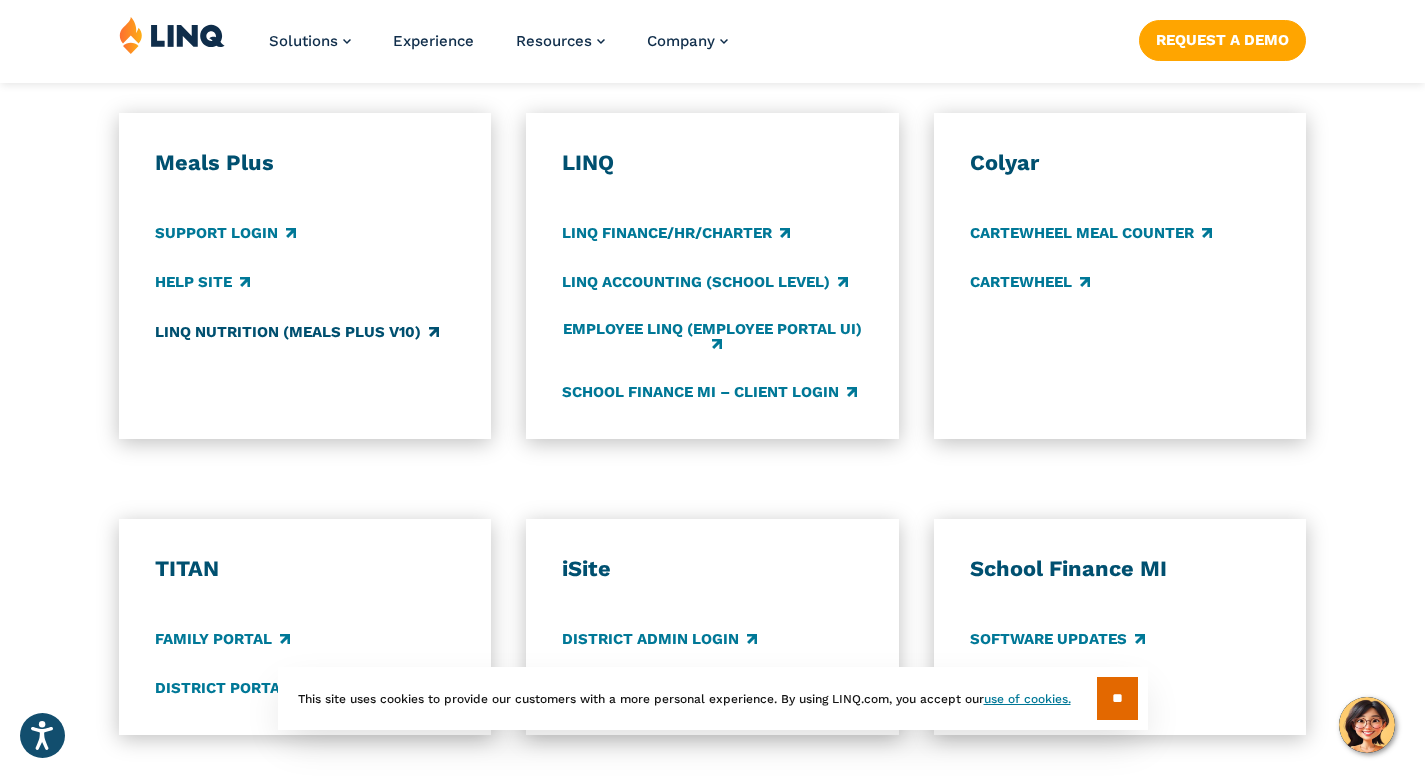 click on "LINQ Nutrition (Meals Plus v10)" at bounding box center [297, 332] 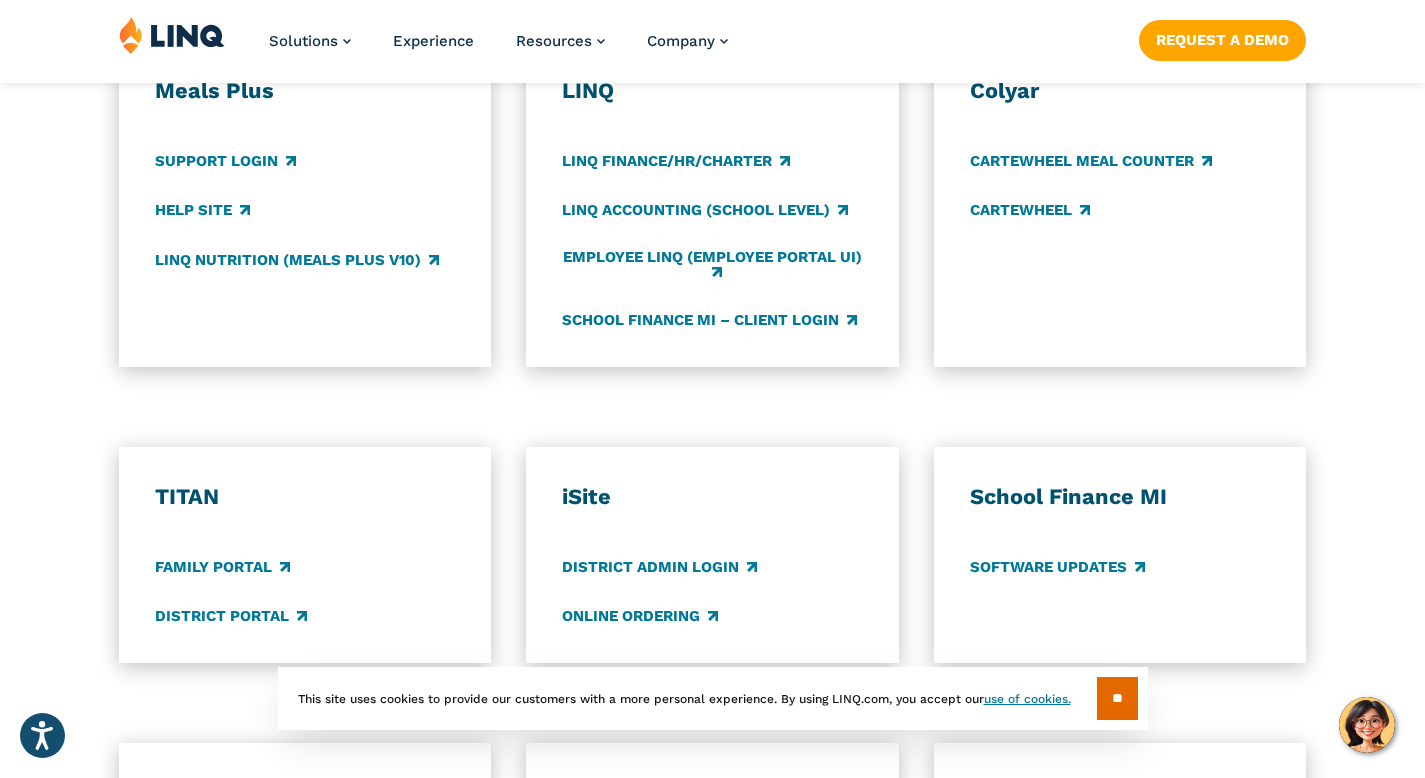 scroll, scrollTop: 1281, scrollLeft: 0, axis: vertical 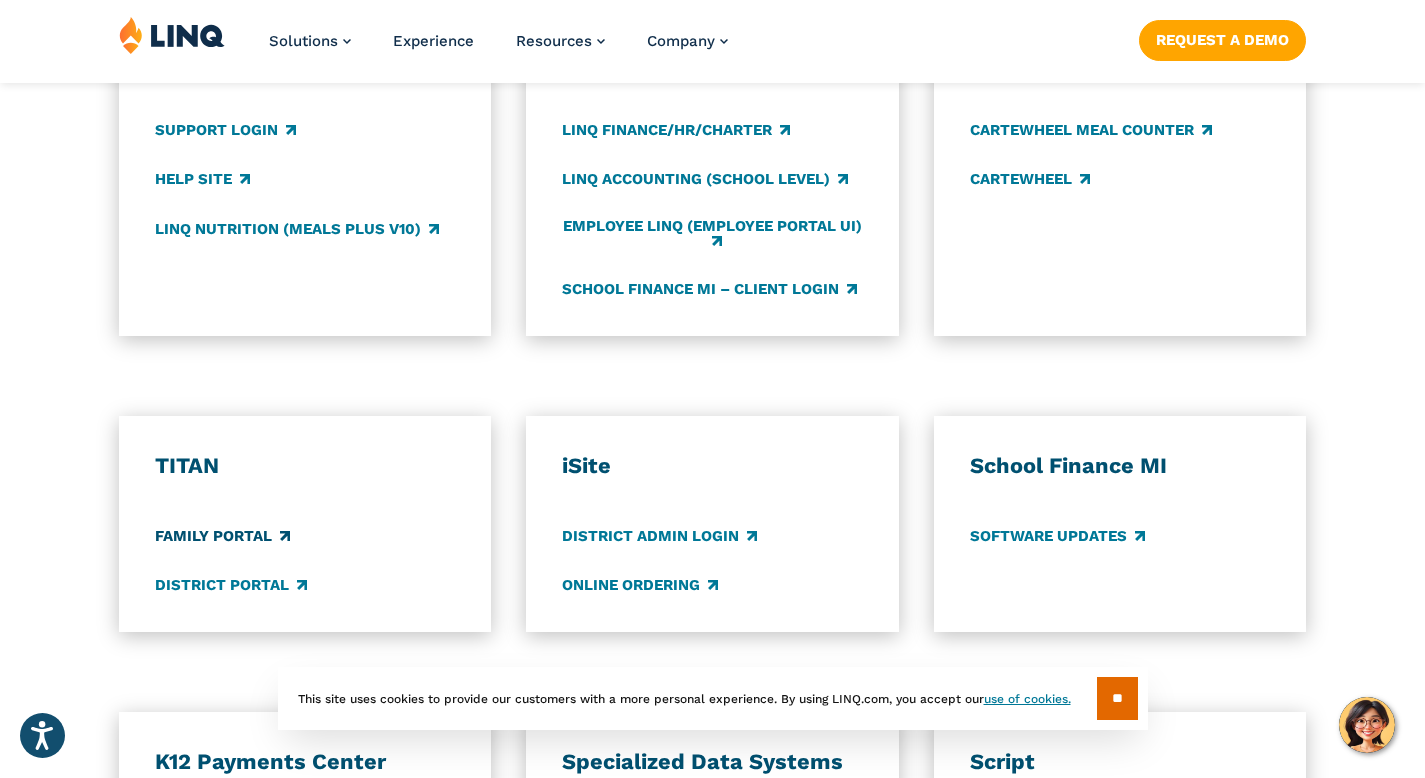 click on "Family Portal" at bounding box center (222, 536) 